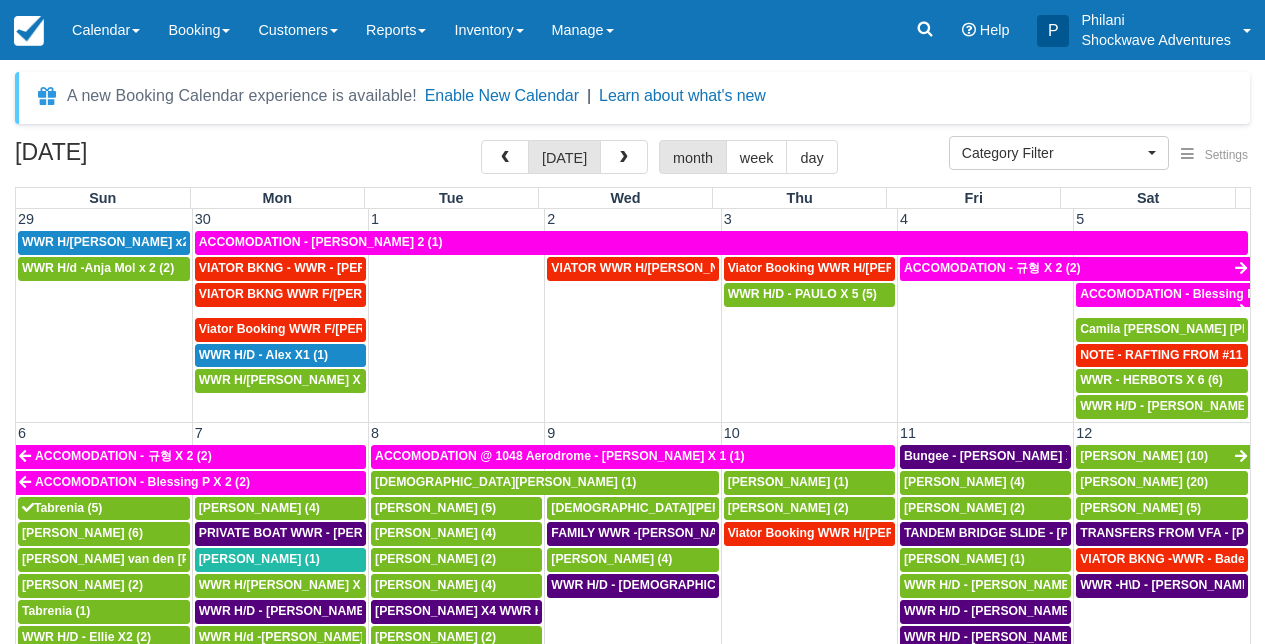 select 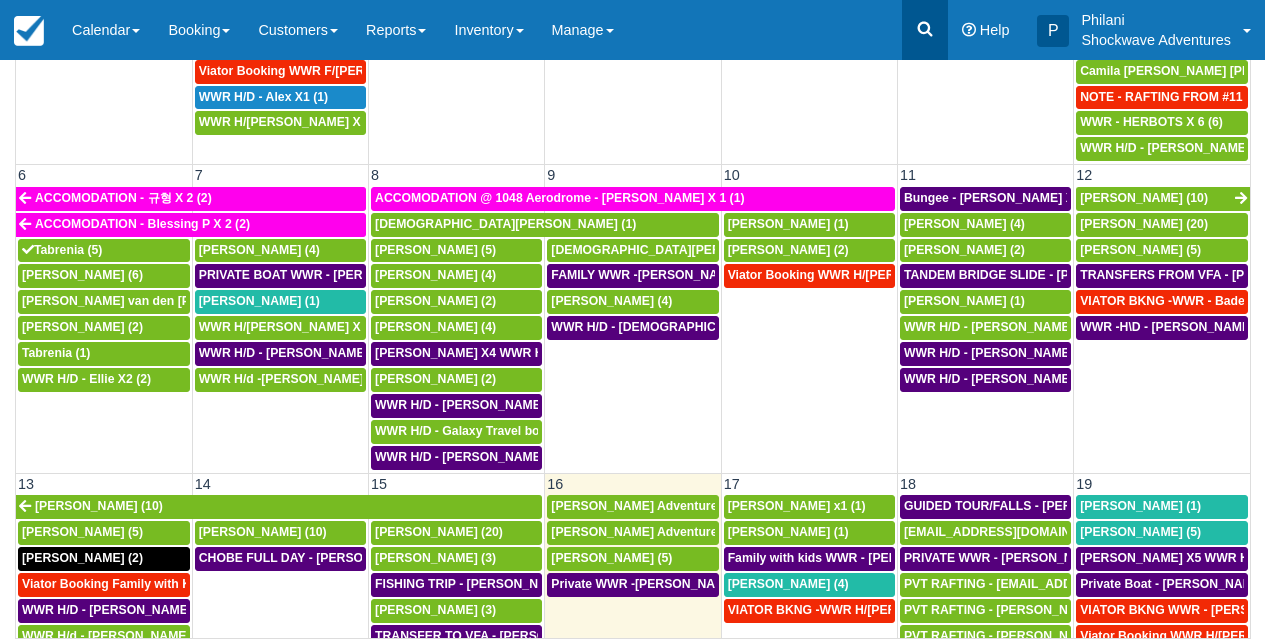 scroll, scrollTop: 258, scrollLeft: 0, axis: vertical 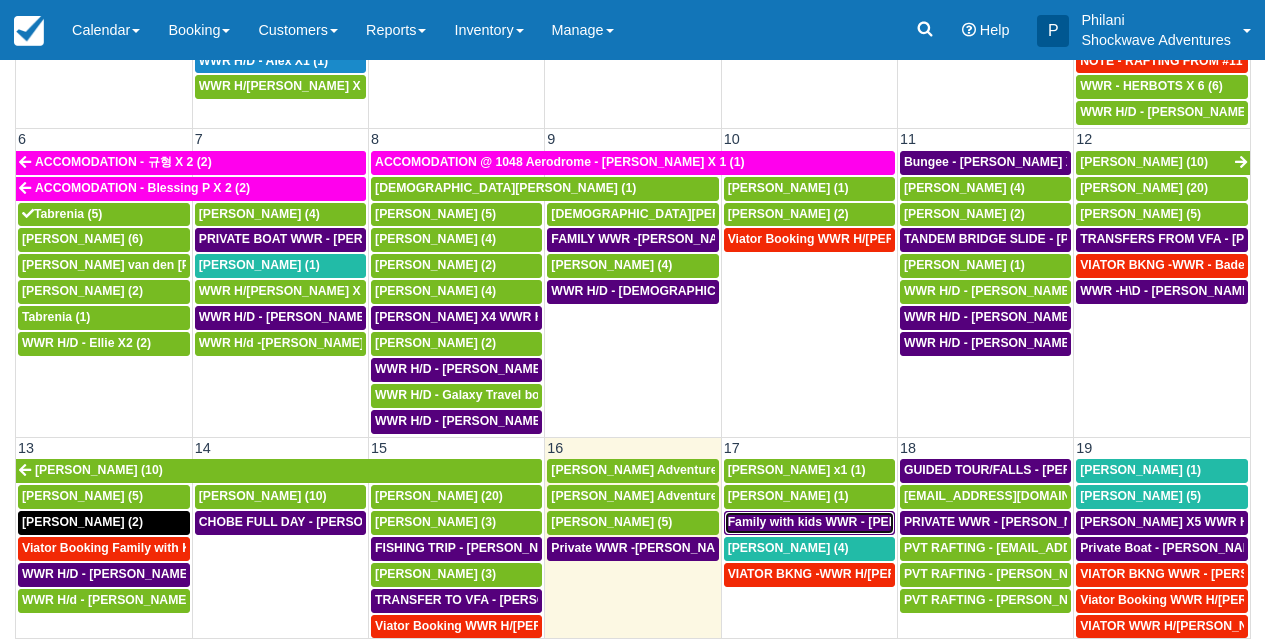 click on "Family with kids WWR - [PERSON_NAME] X4 (4)" at bounding box center [868, 522] 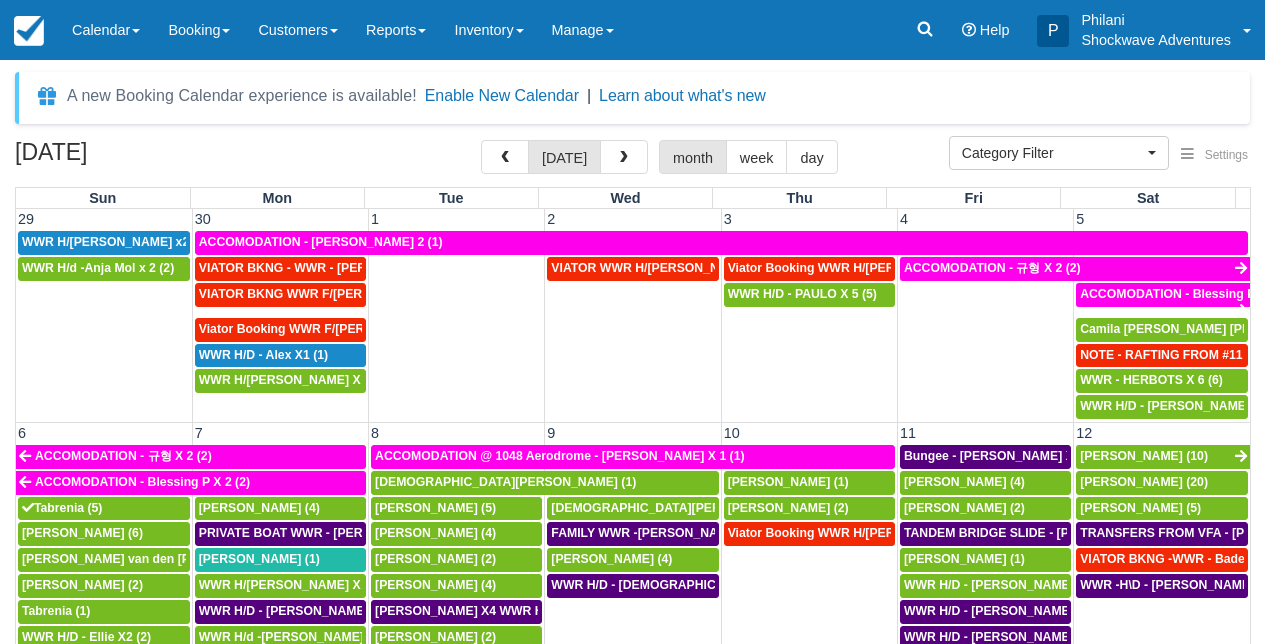 select 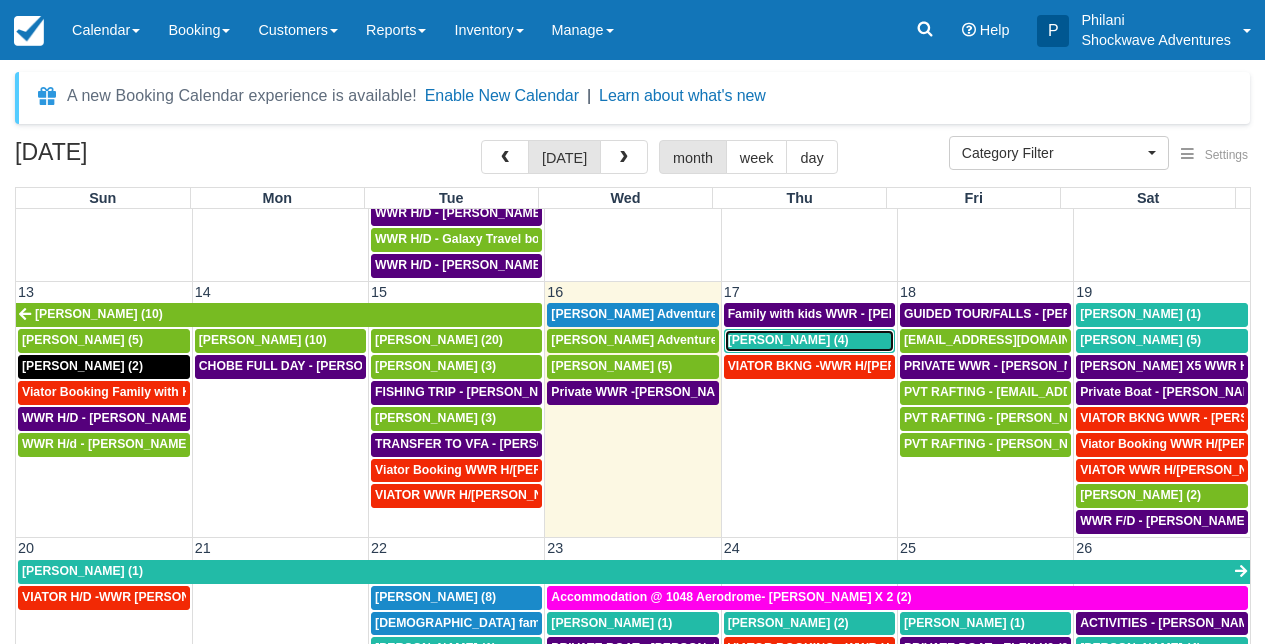 click on "[PERSON_NAME] (4)" at bounding box center (788, 340) 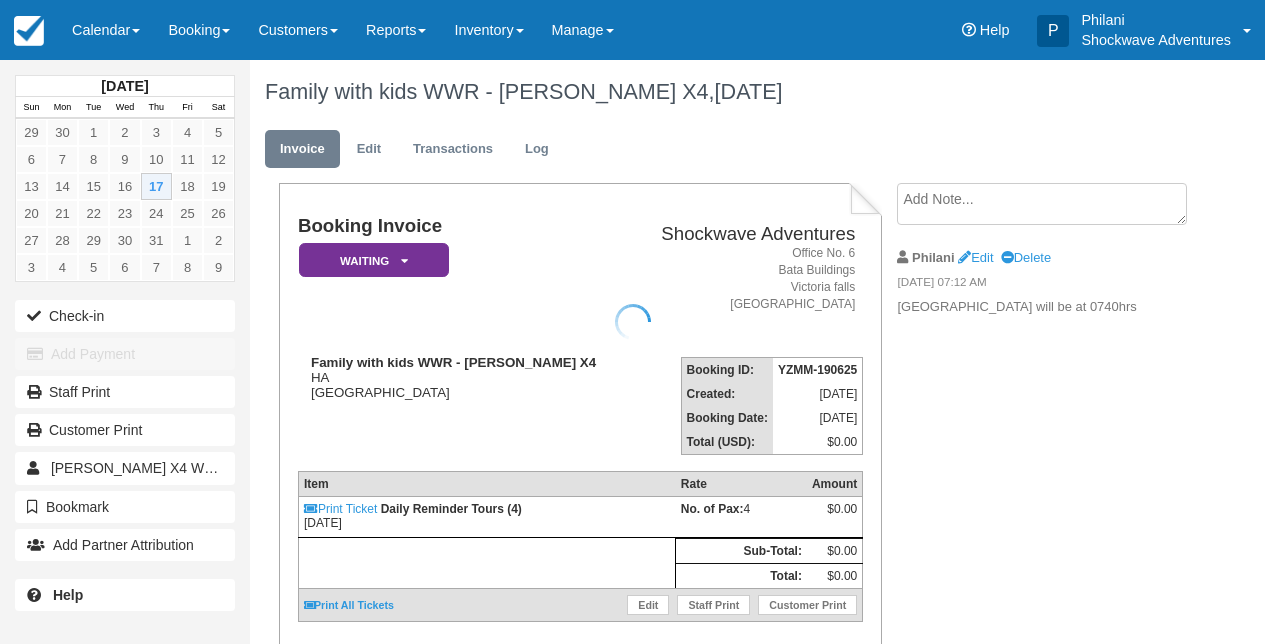 scroll, scrollTop: 0, scrollLeft: 0, axis: both 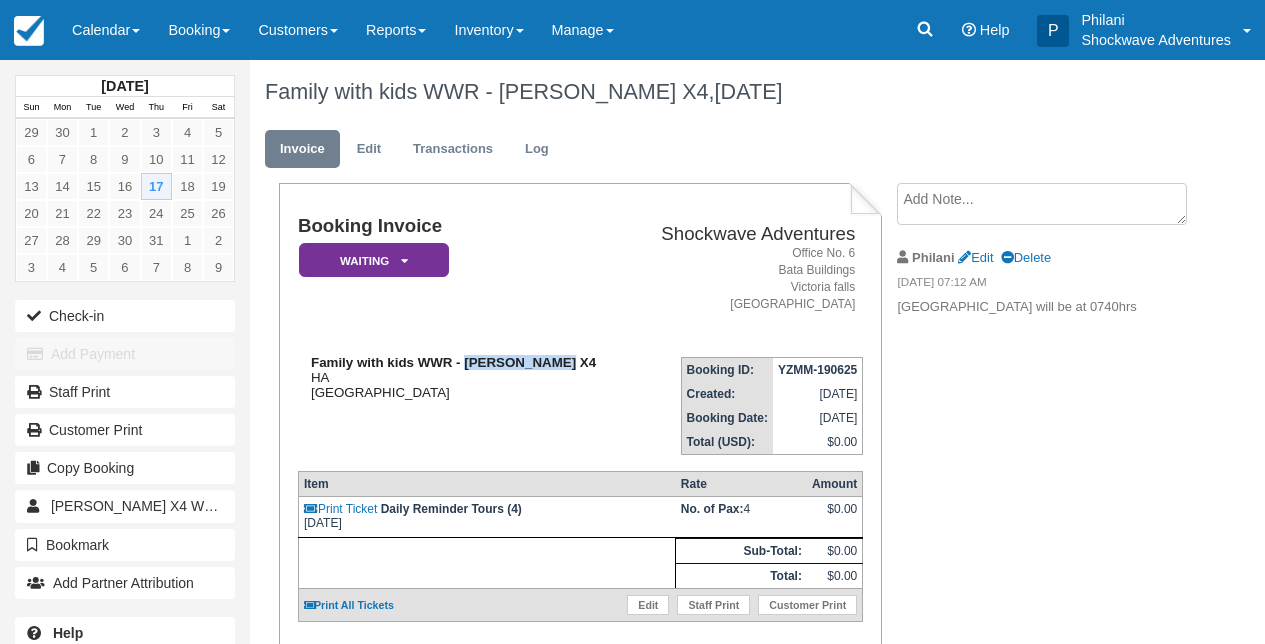 drag, startPoint x: 467, startPoint y: 364, endPoint x: 520, endPoint y: 362, distance: 53.037724 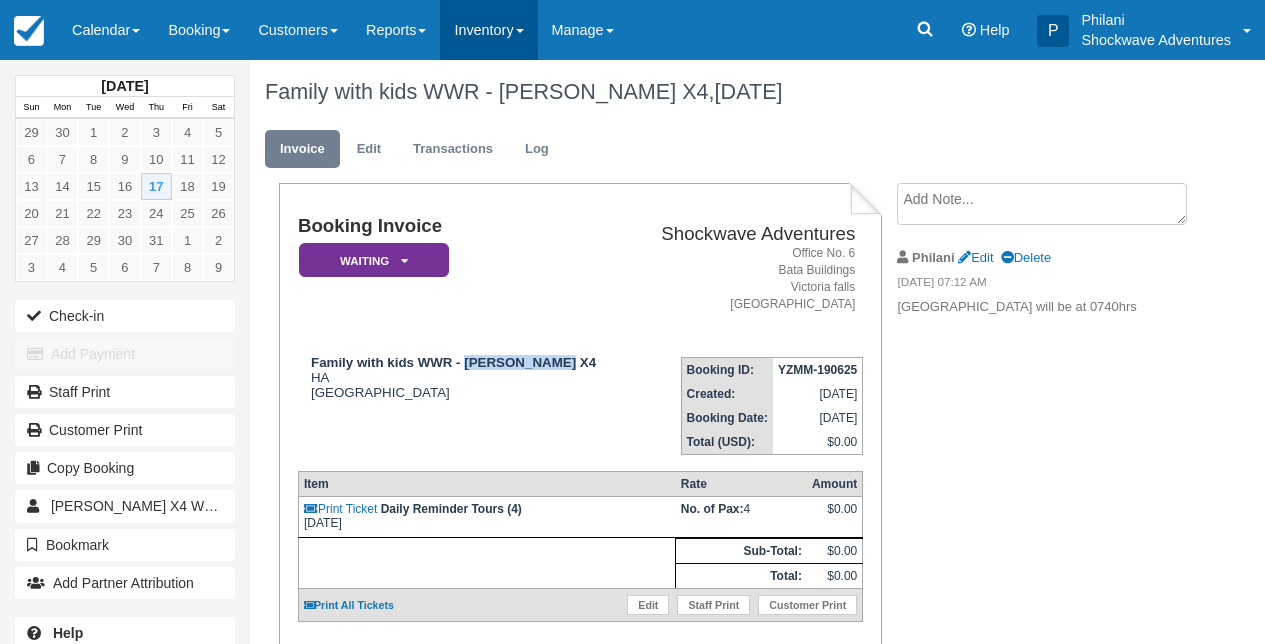 copy on "[PERSON_NAME]" 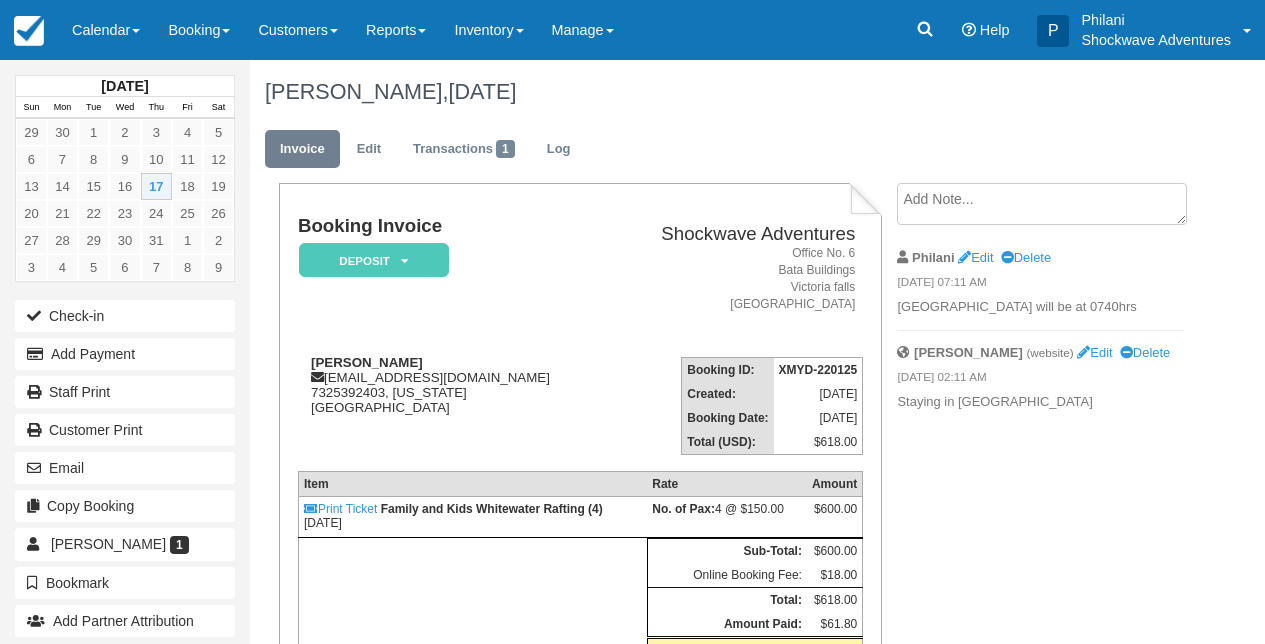 scroll, scrollTop: 0, scrollLeft: 0, axis: both 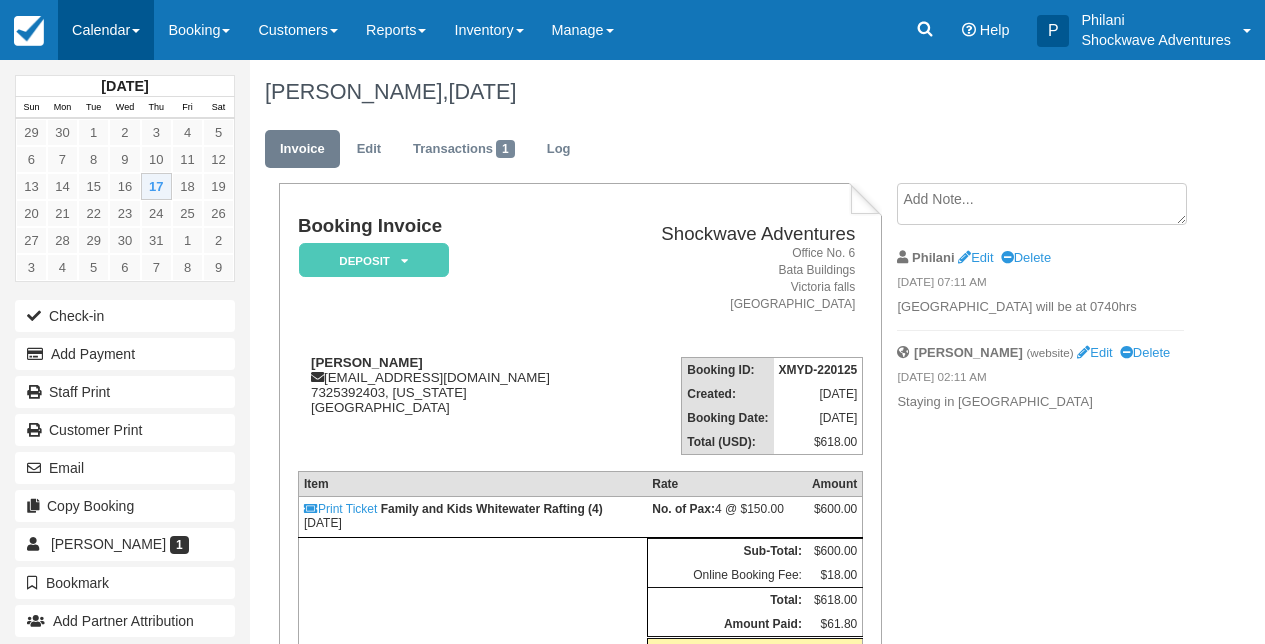 click on "Calendar" at bounding box center (106, 30) 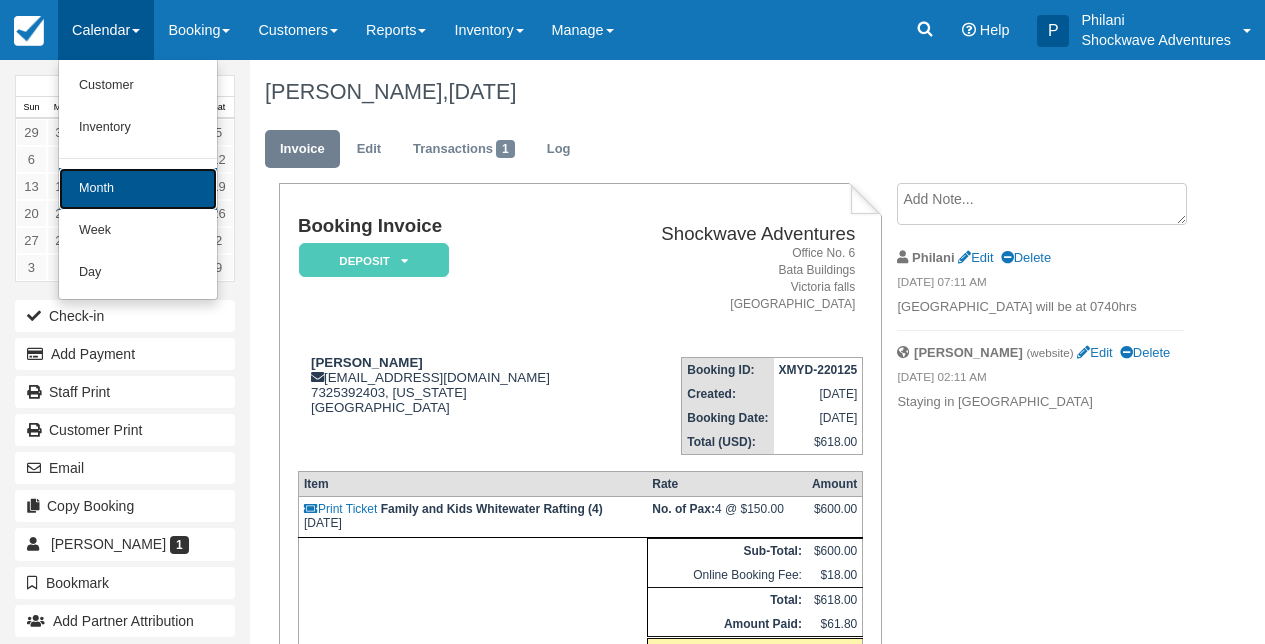 click on "Month" at bounding box center [138, 189] 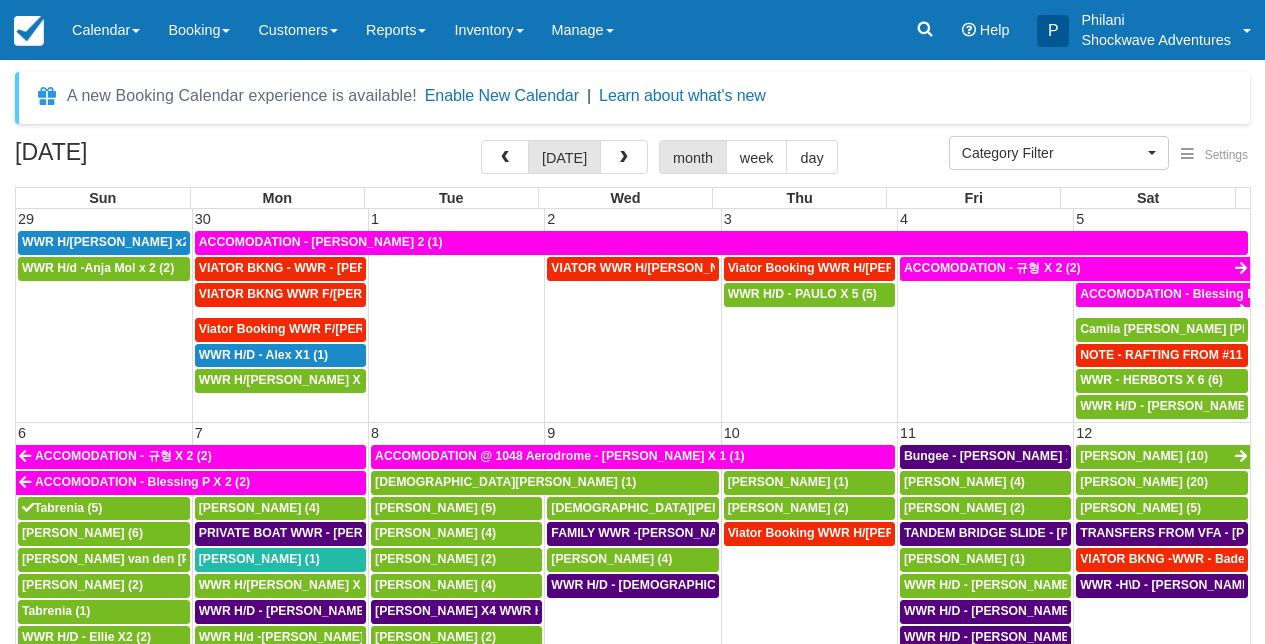 select 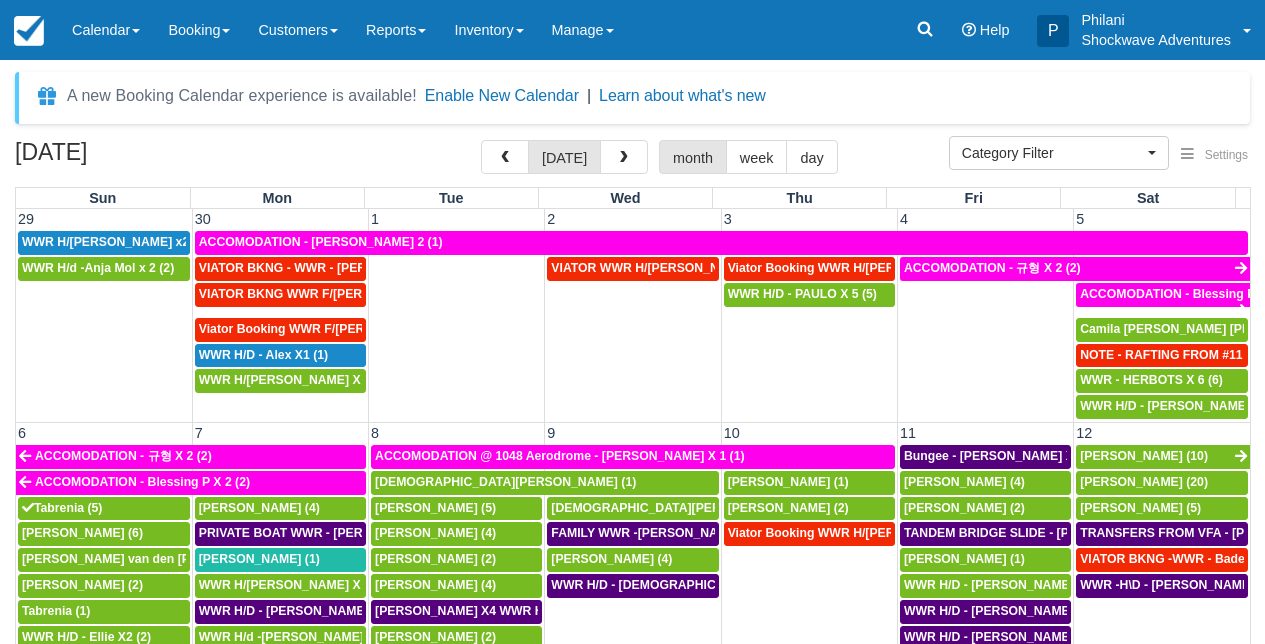scroll, scrollTop: 0, scrollLeft: 0, axis: both 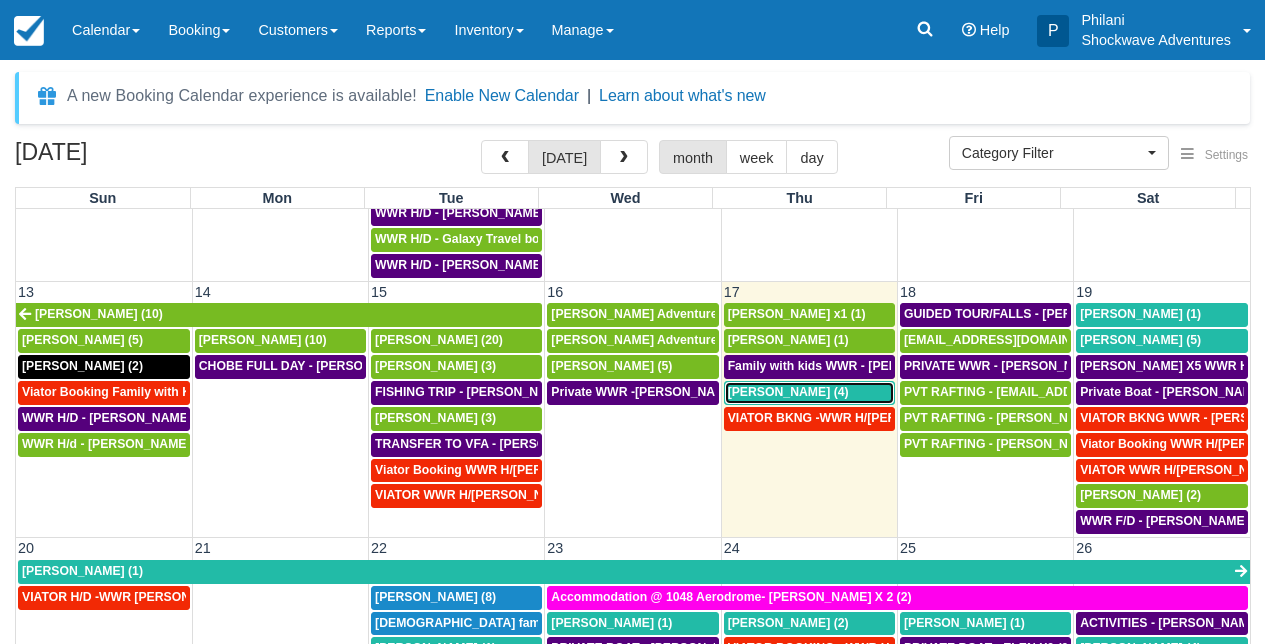 click on "Olivia Barna (4)" at bounding box center (788, 392) 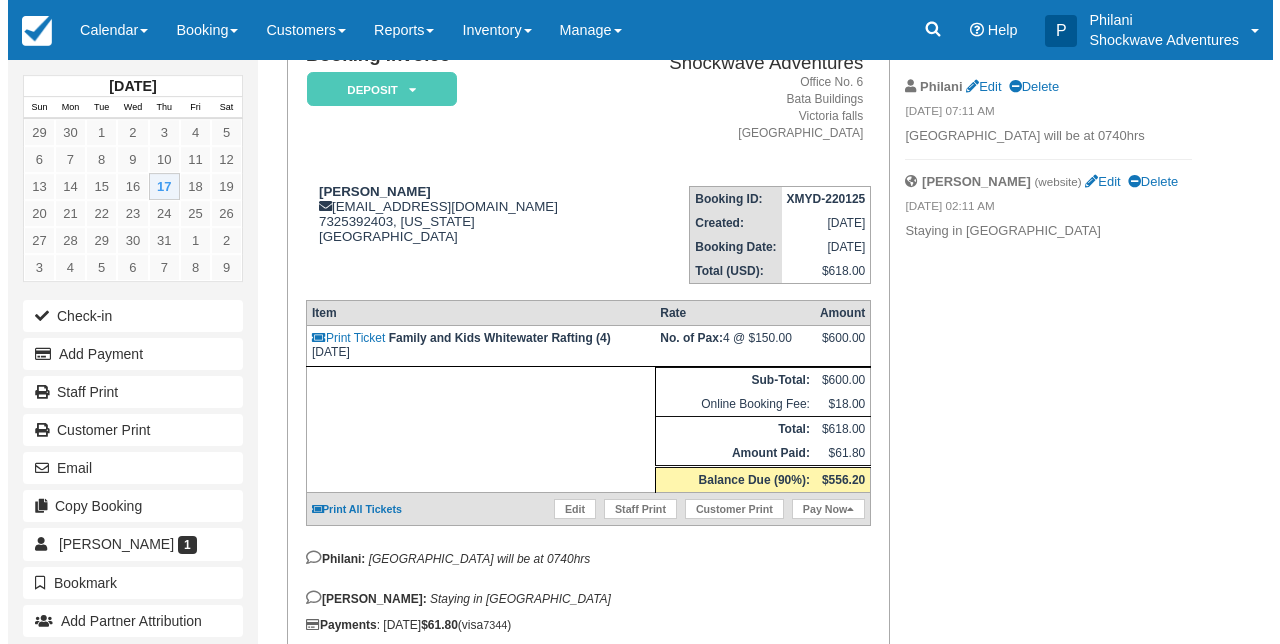 scroll, scrollTop: 176, scrollLeft: 0, axis: vertical 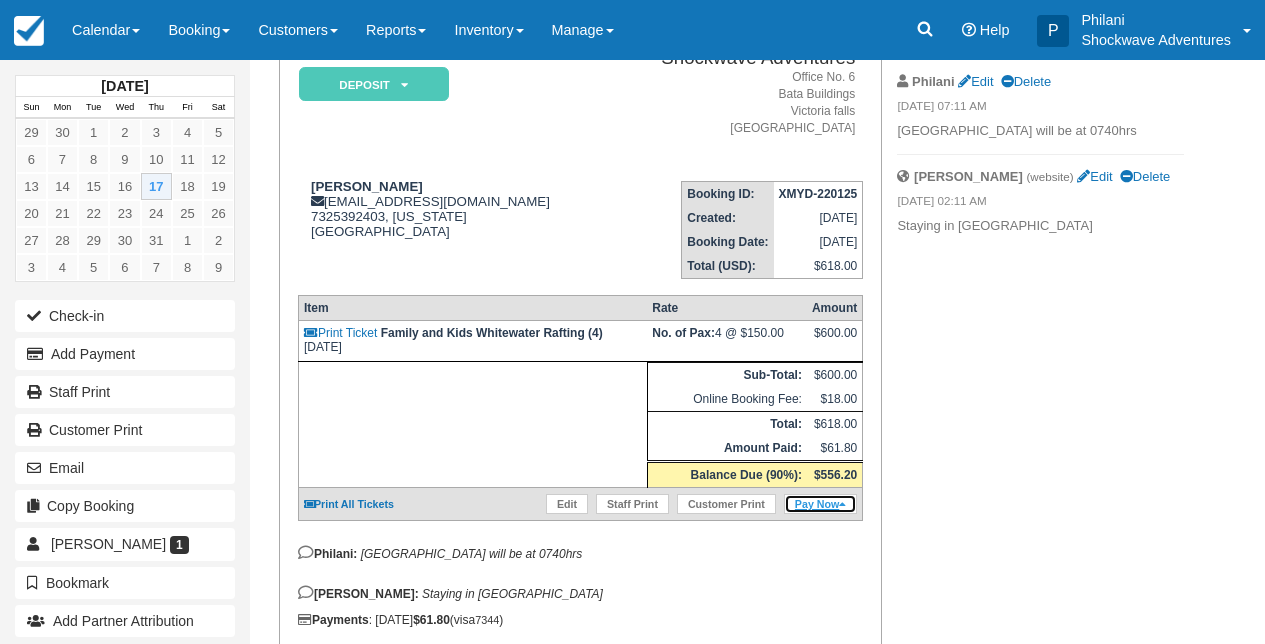 click on "Pay Now" at bounding box center [820, 504] 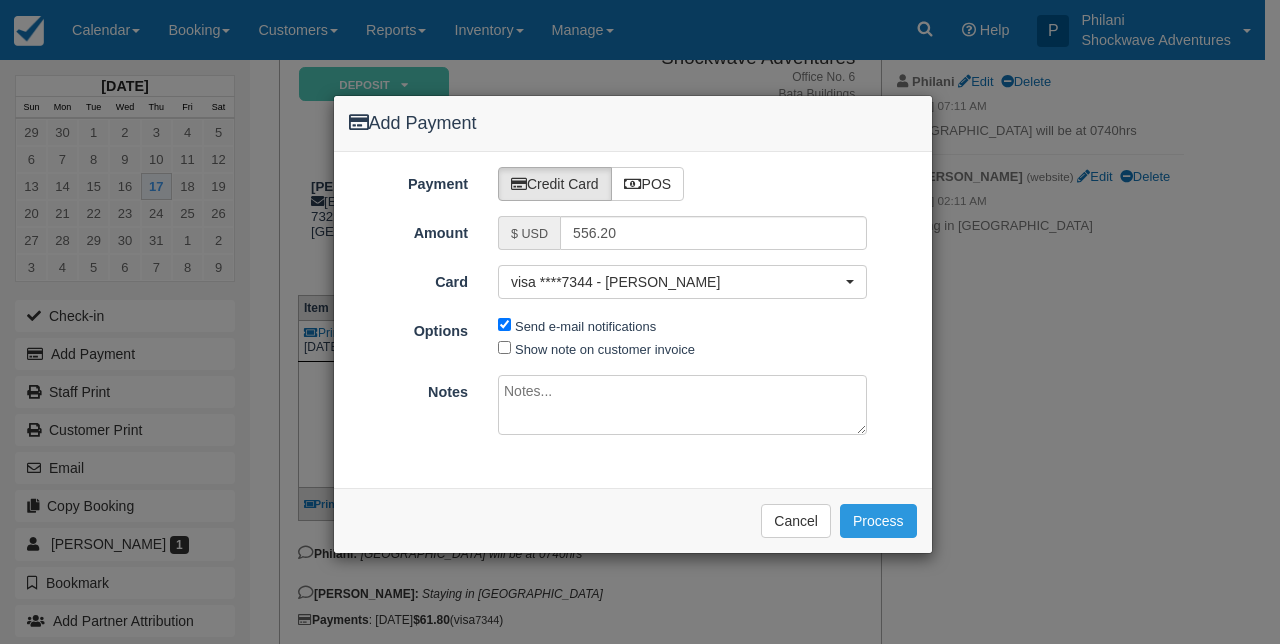 click at bounding box center [682, 405] 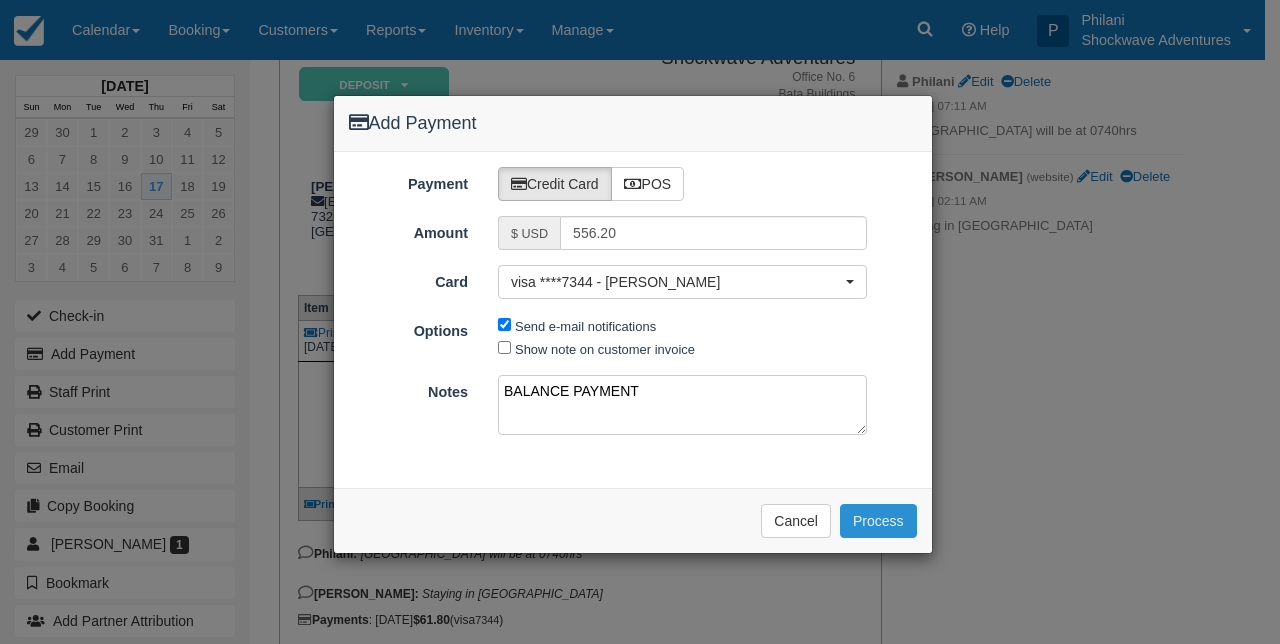 type on "BALANCE PAYMENT" 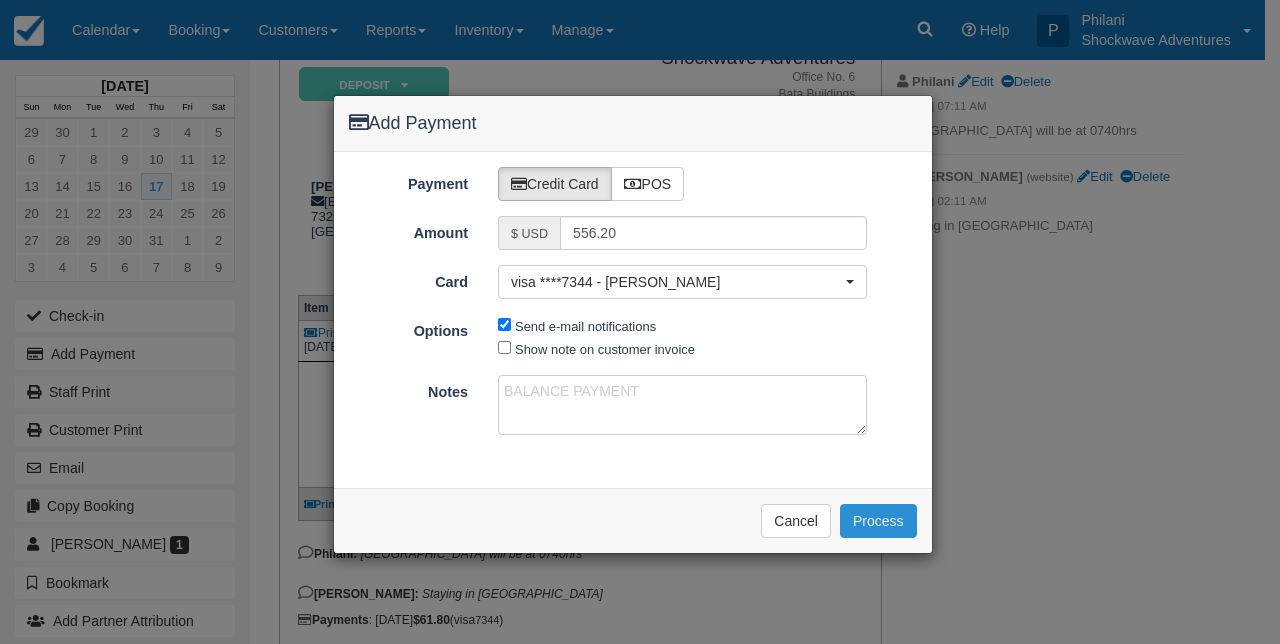 click on "Process" at bounding box center [878, 521] 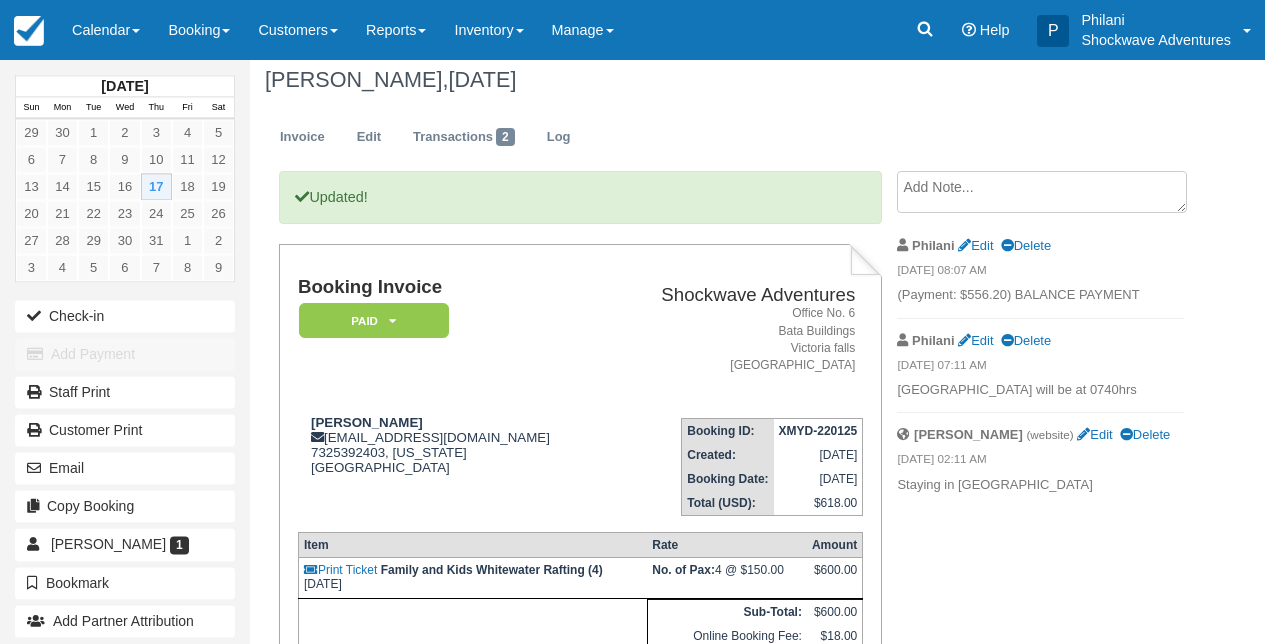 scroll, scrollTop: 0, scrollLeft: 0, axis: both 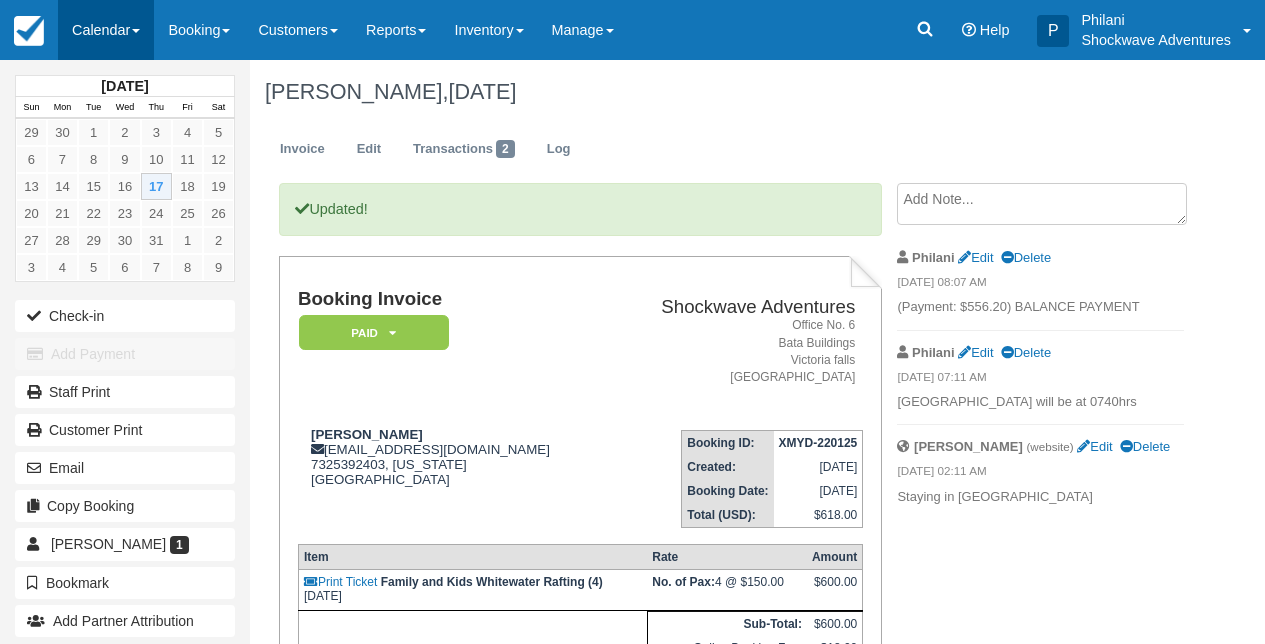 click on "Calendar" at bounding box center (106, 30) 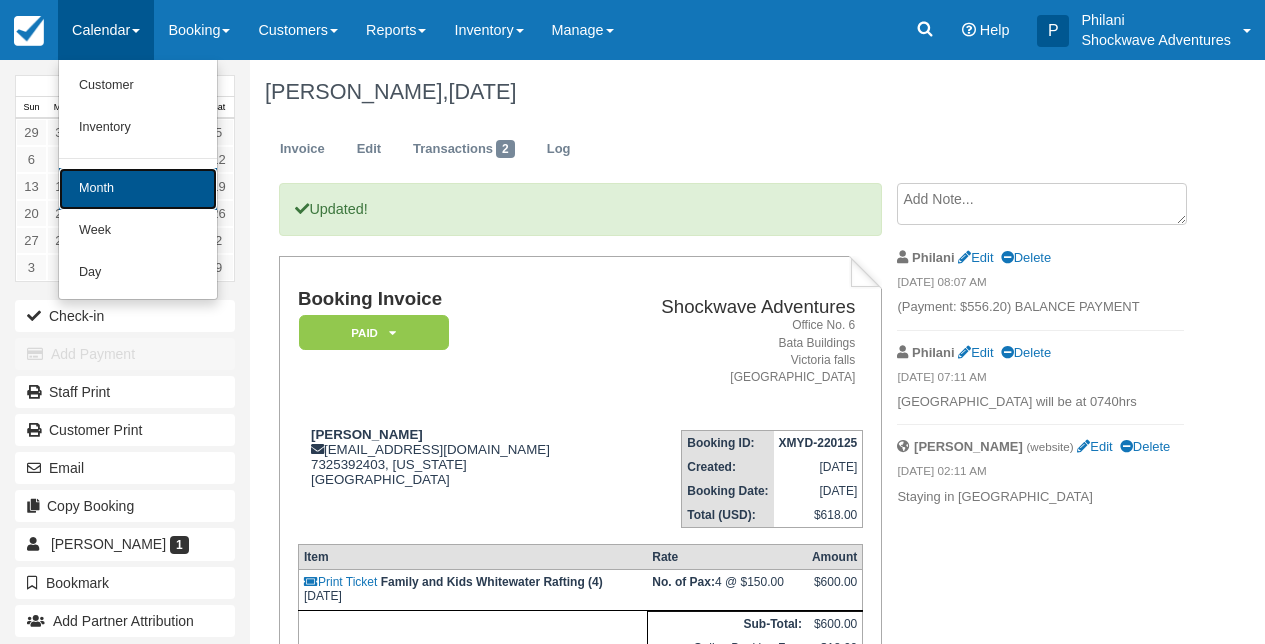 click on "Month" at bounding box center [138, 189] 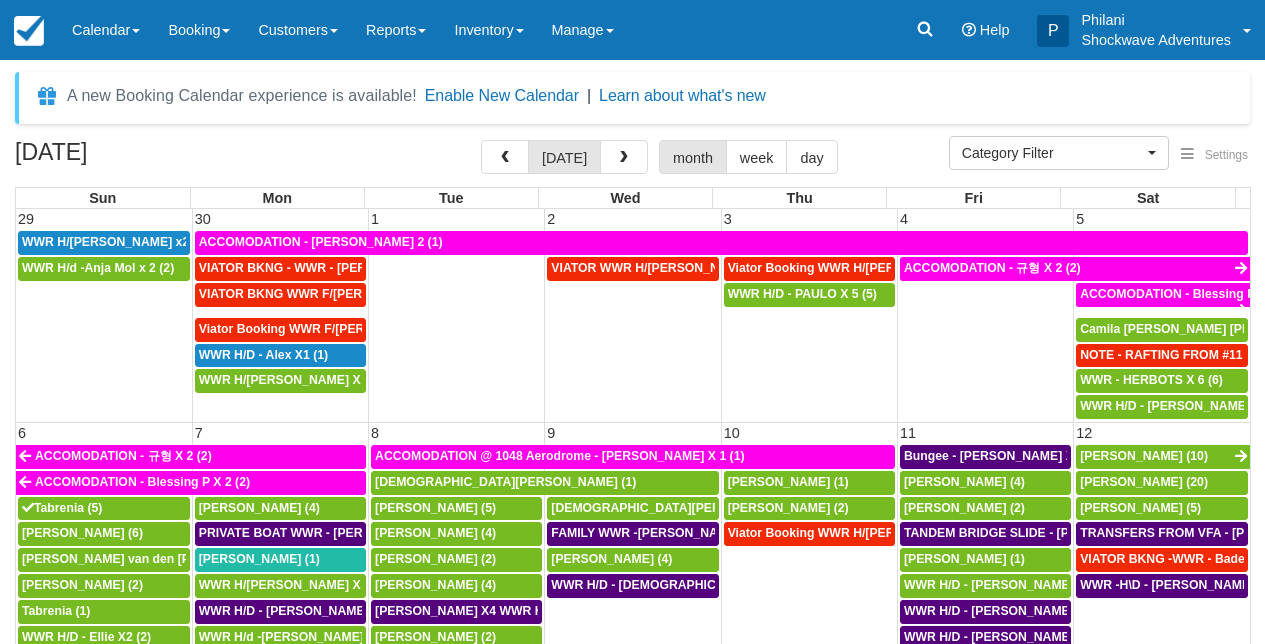 select 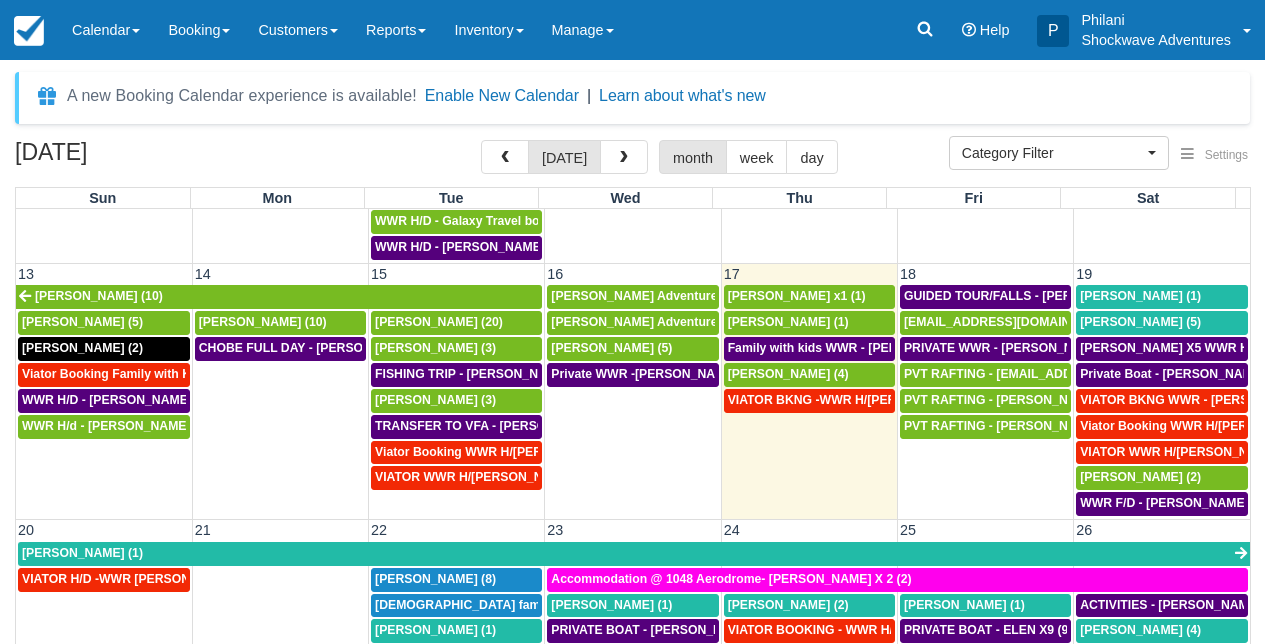 scroll, scrollTop: 486, scrollLeft: 0, axis: vertical 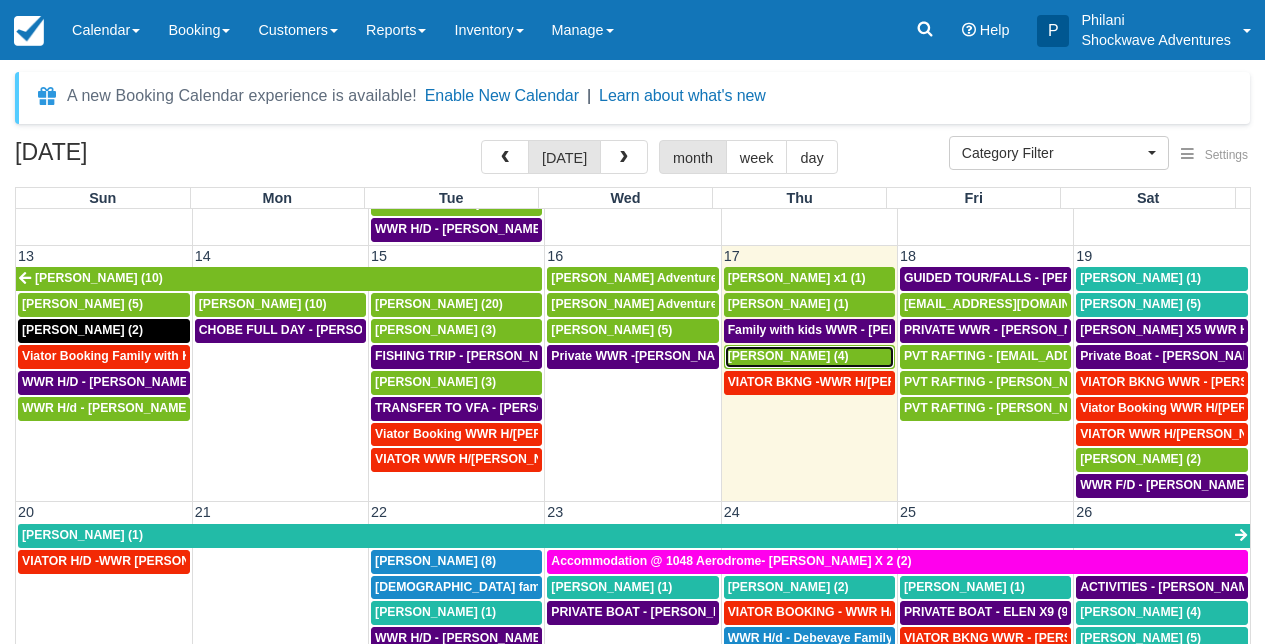 click on "Olivia Barna (4)" at bounding box center (809, 357) 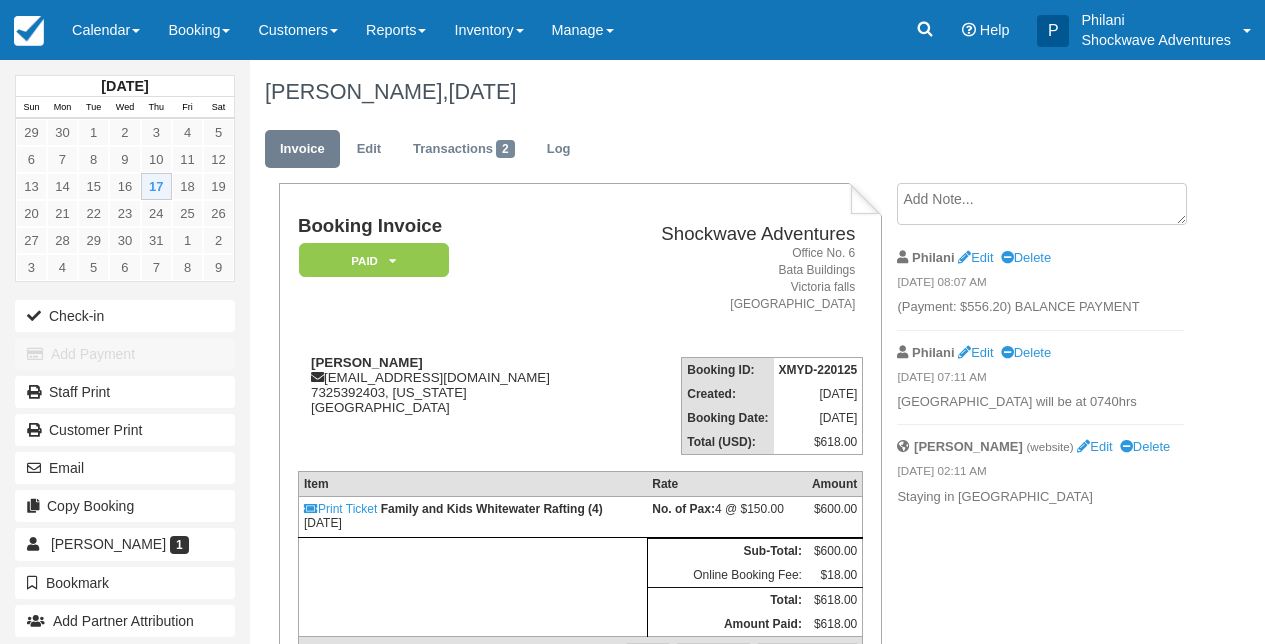 scroll, scrollTop: 0, scrollLeft: 0, axis: both 